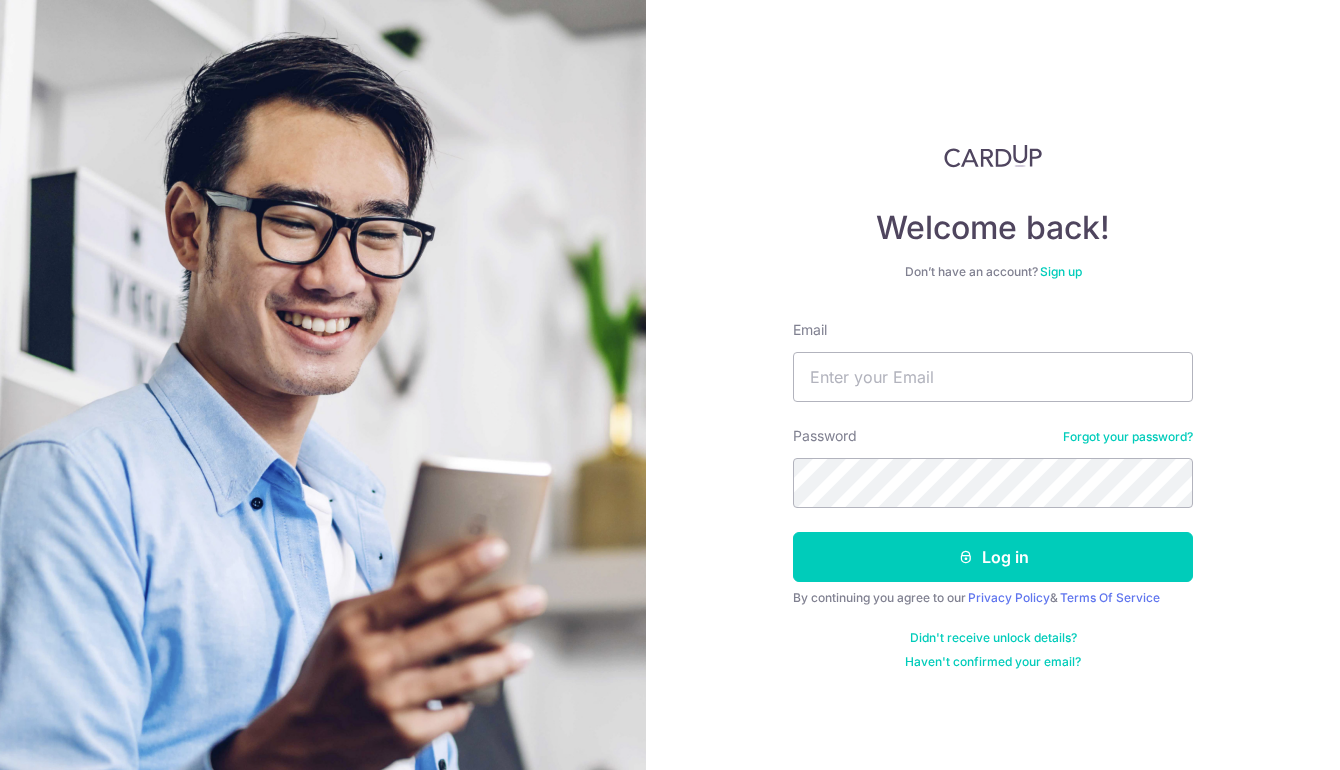 scroll, scrollTop: 0, scrollLeft: 0, axis: both 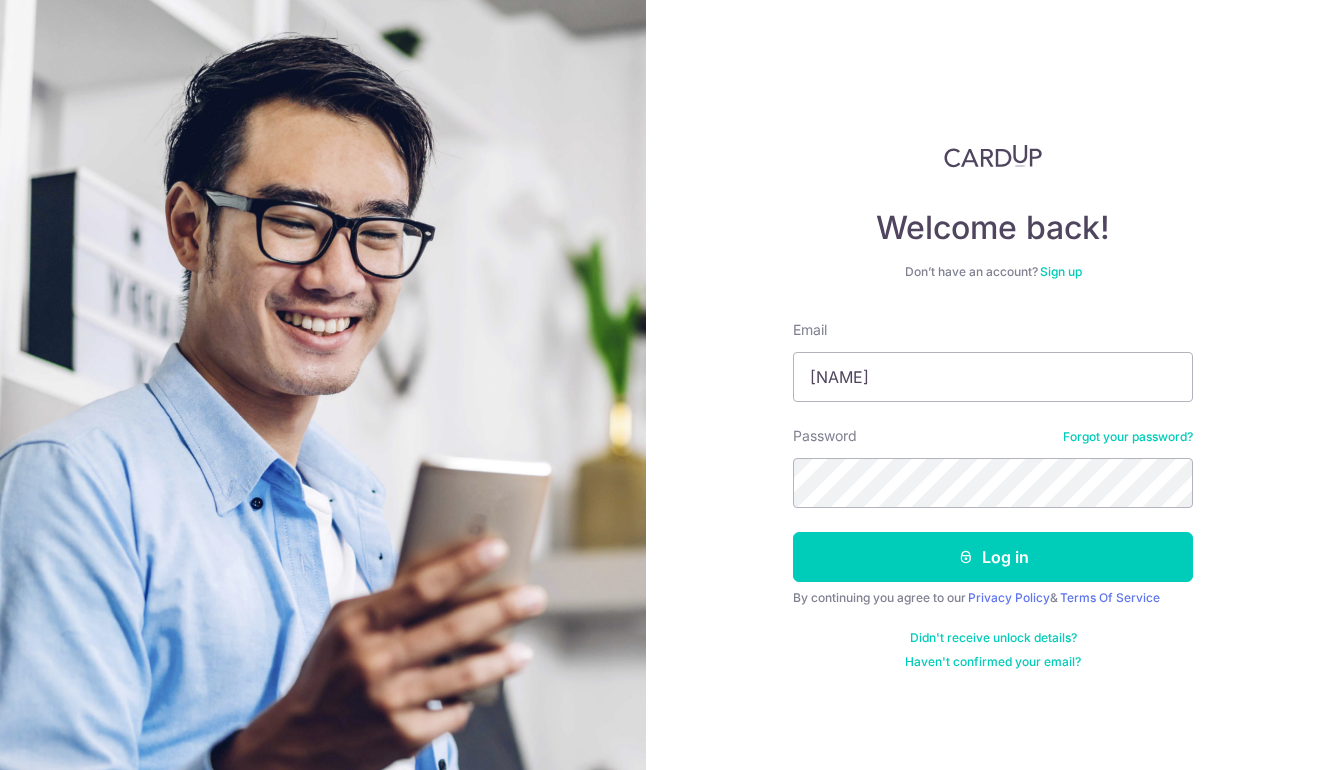 type on "[NAME]" 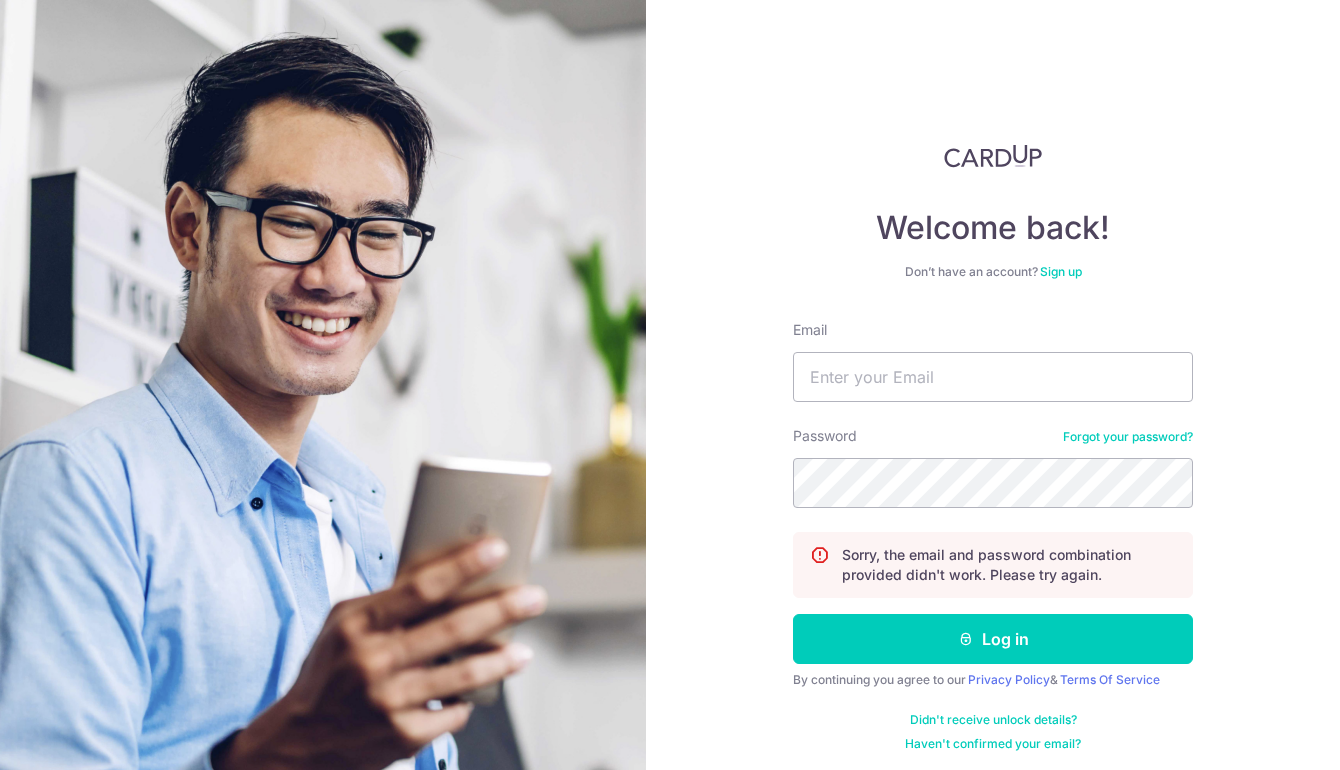 scroll, scrollTop: 0, scrollLeft: 0, axis: both 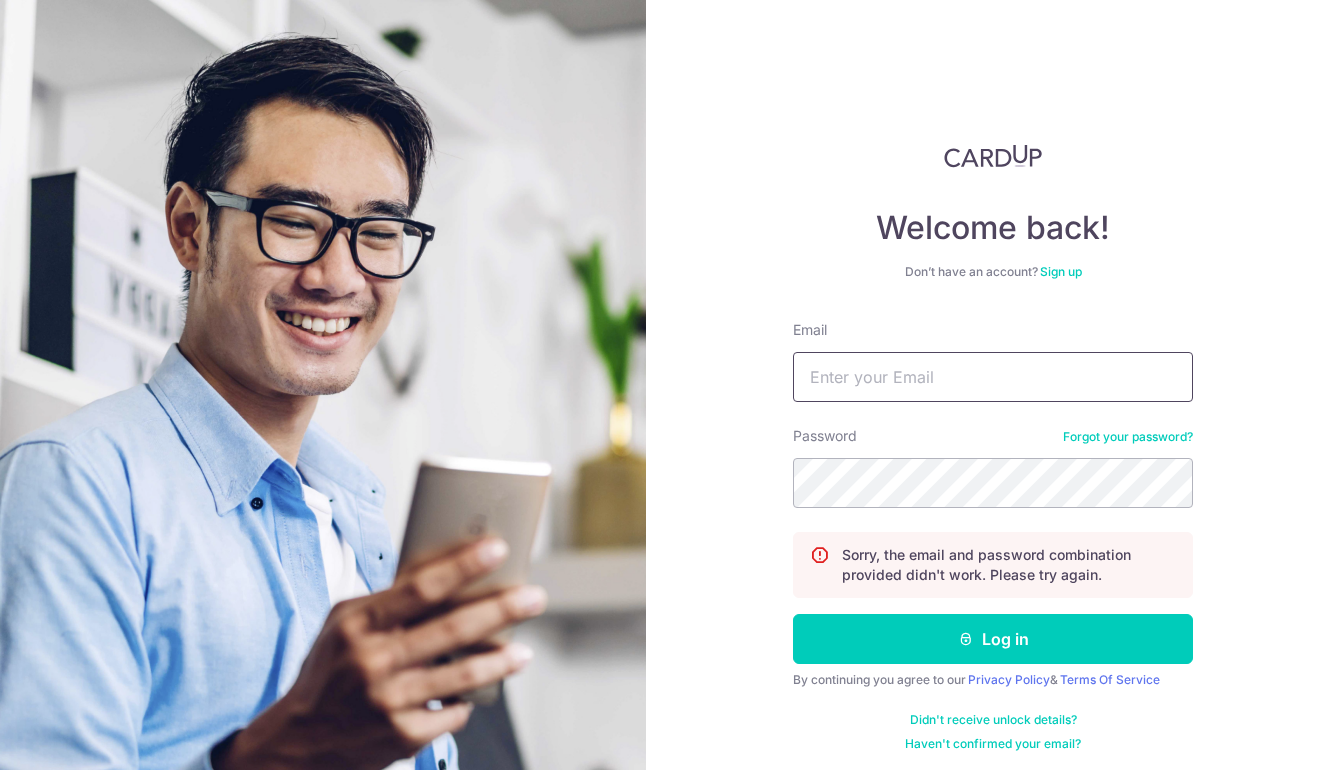 click on "Email" at bounding box center (993, 377) 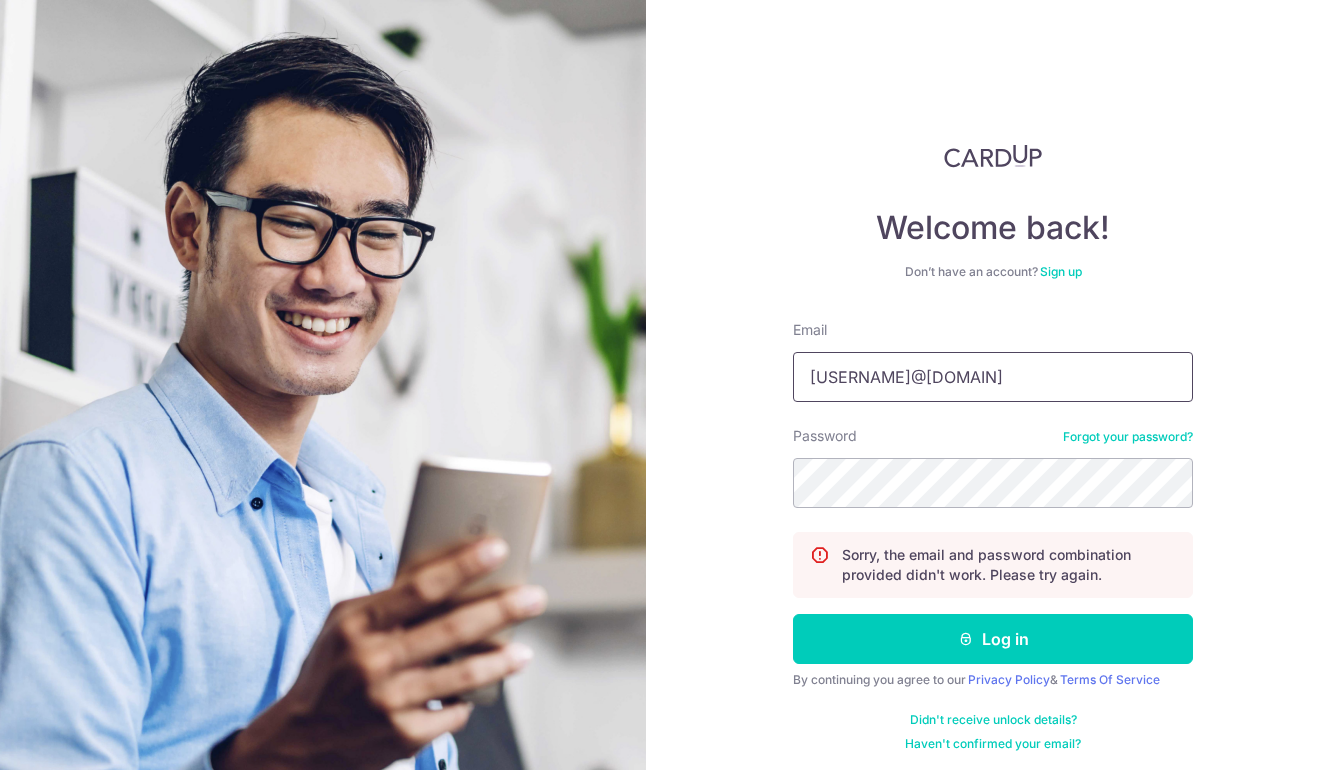 type on "[EMAIL]" 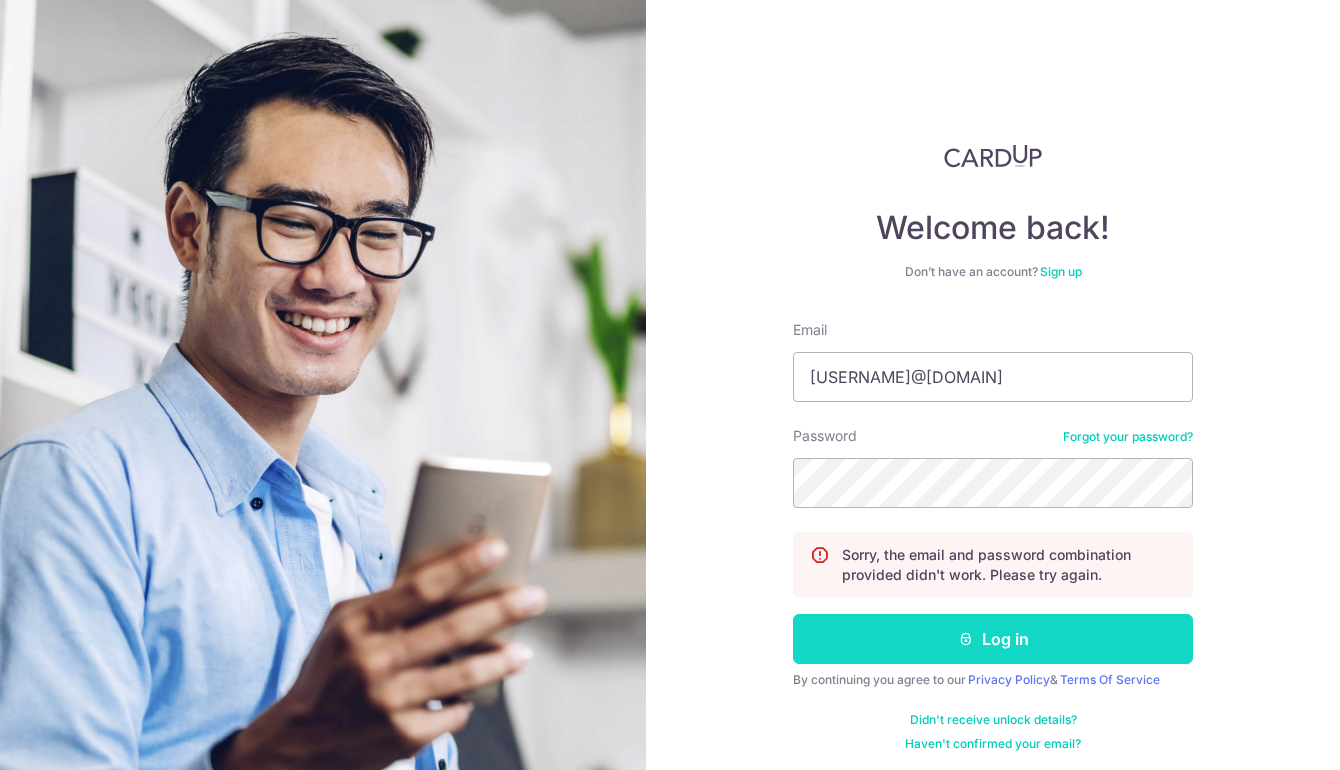 click on "Log in" at bounding box center (993, 639) 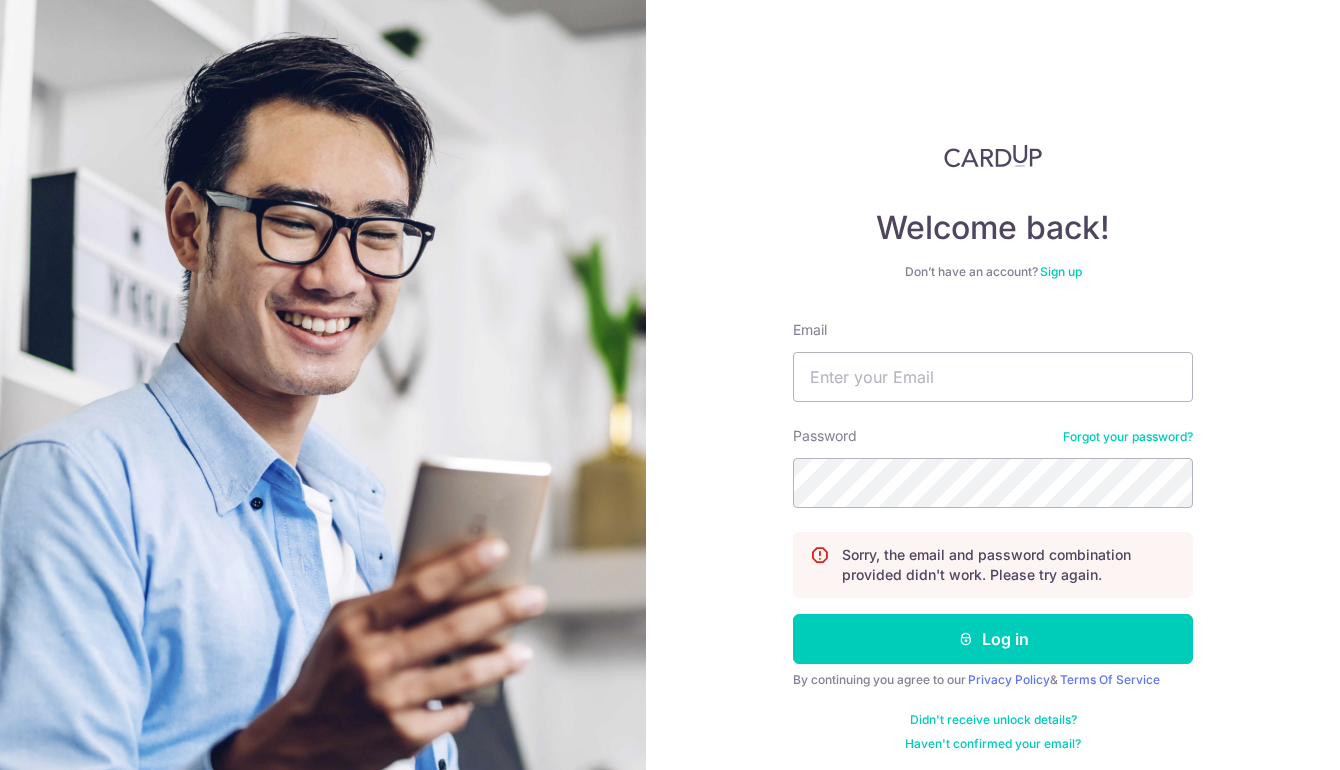 scroll, scrollTop: 0, scrollLeft: 0, axis: both 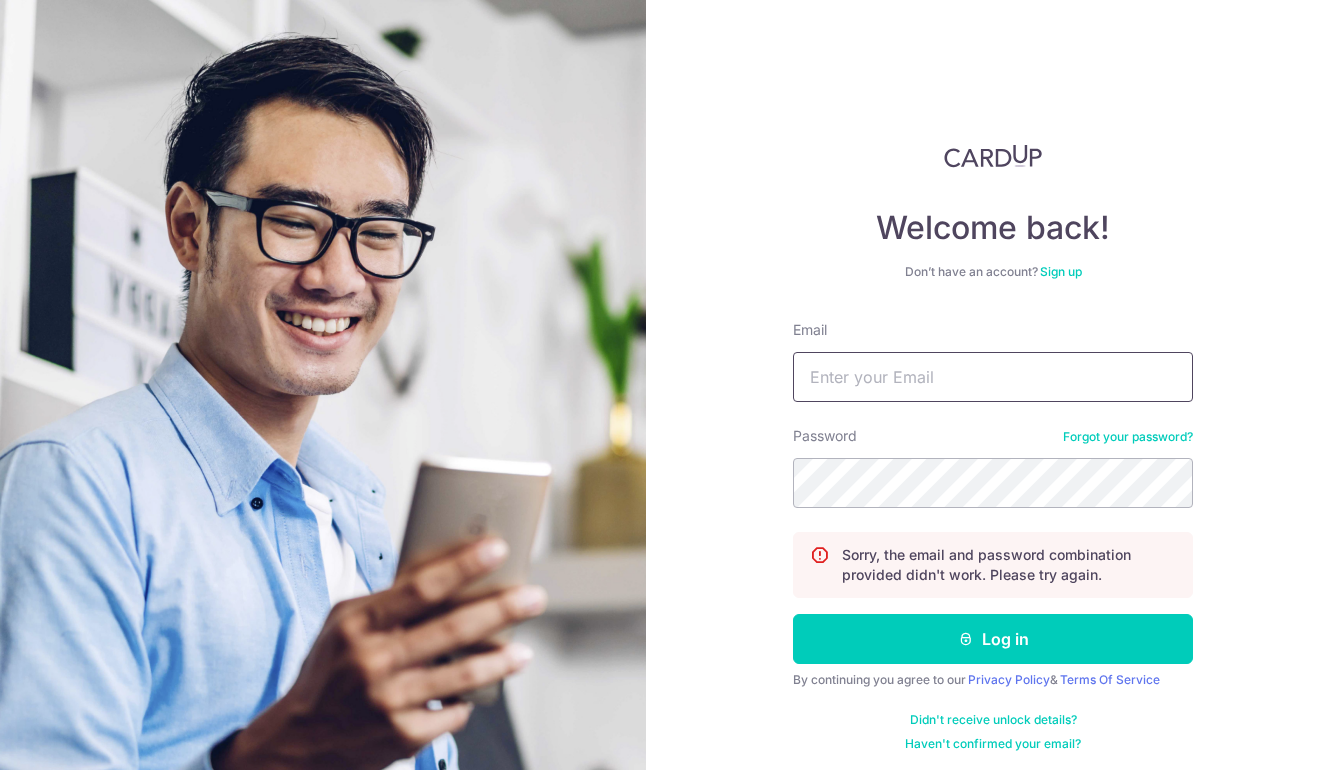 click on "Email" at bounding box center [993, 377] 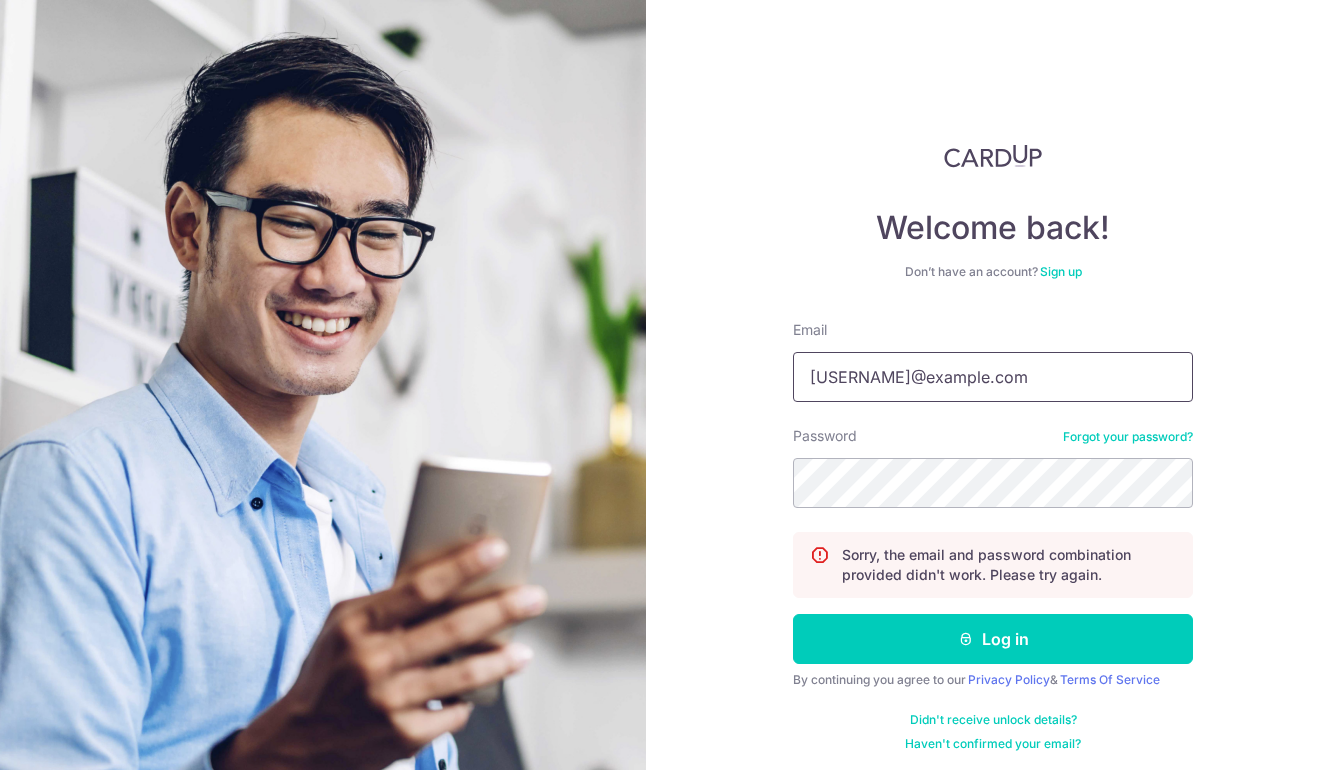 type on "Huadulim@gmail.com" 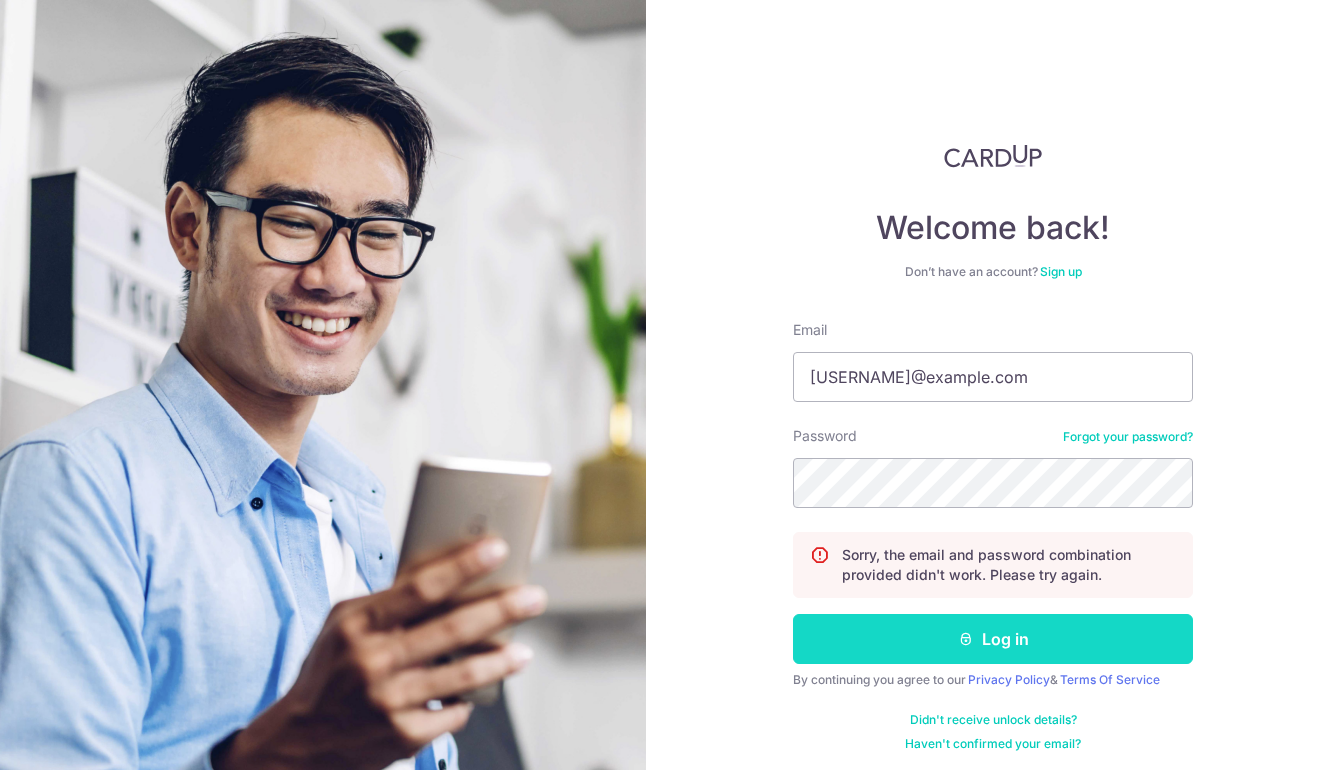 click on "Log in" at bounding box center (993, 639) 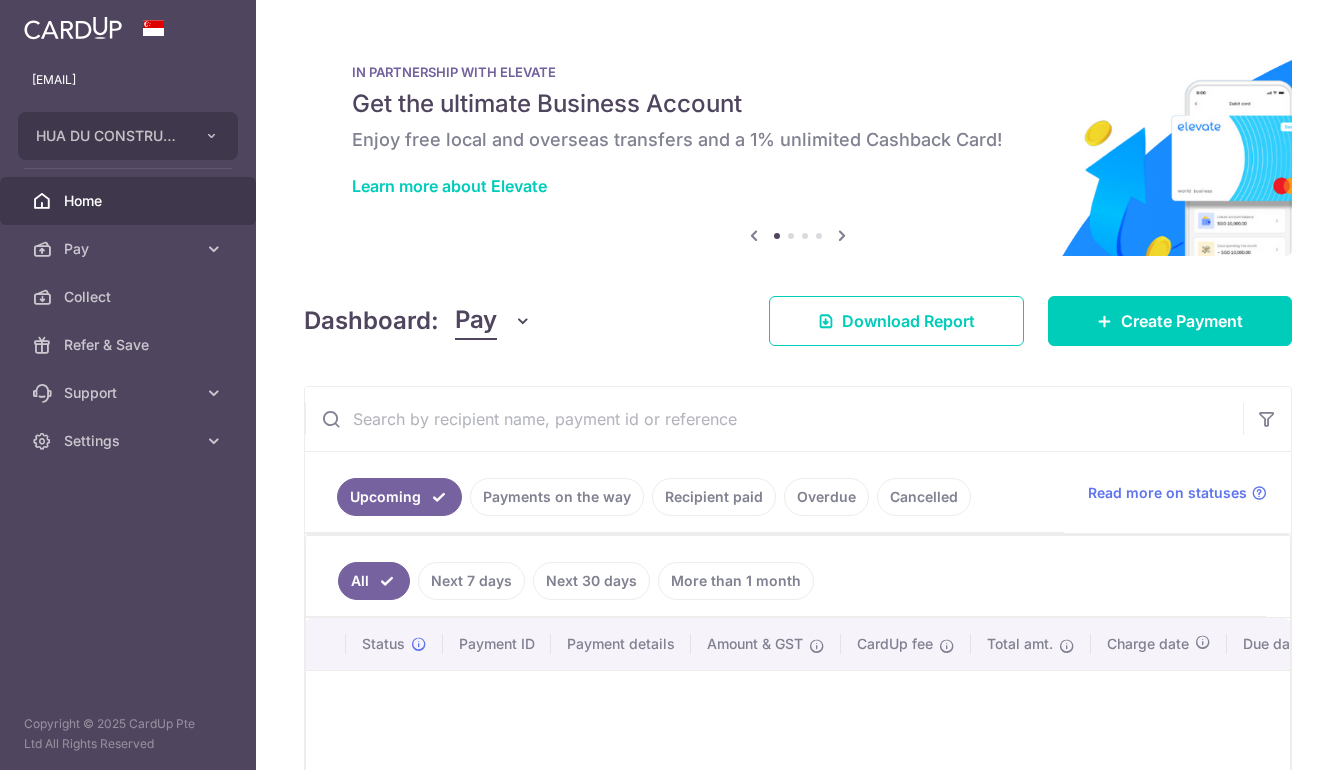 scroll, scrollTop: 0, scrollLeft: 0, axis: both 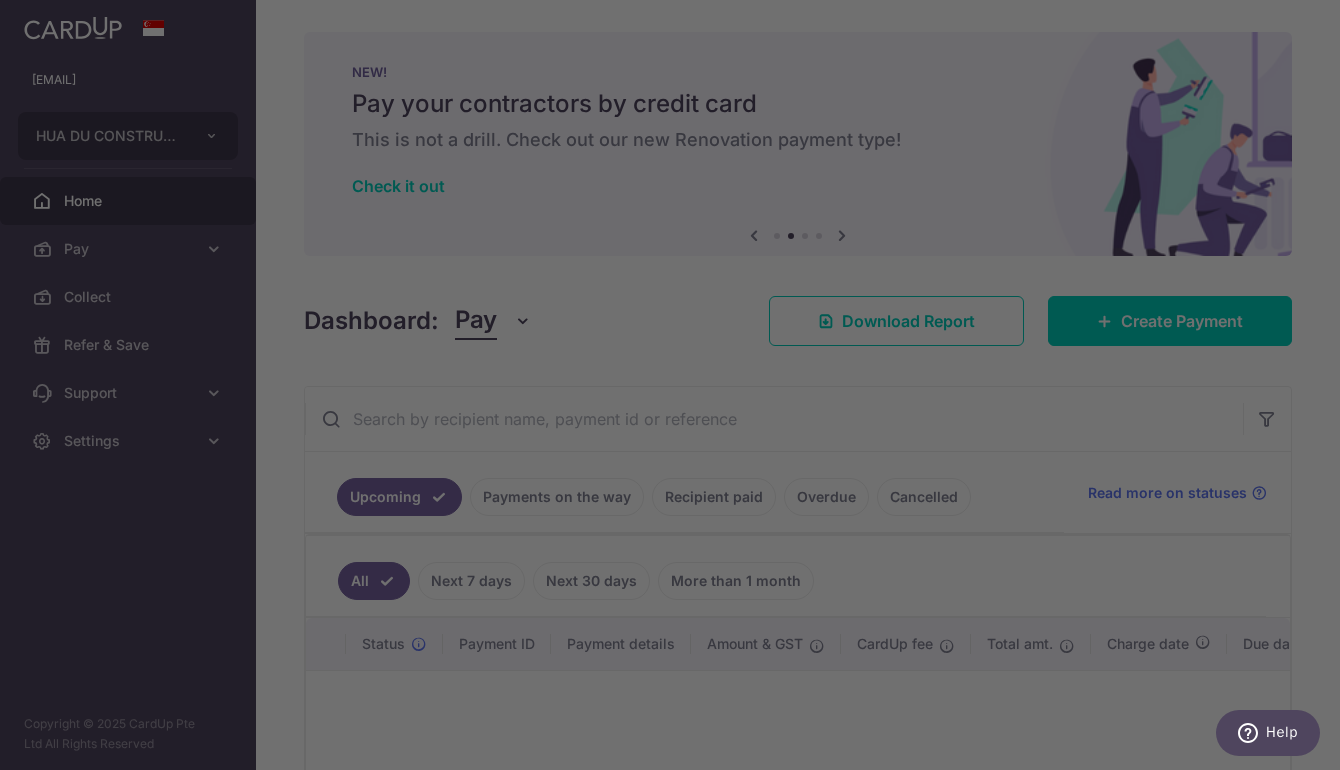 click at bounding box center (676, 389) 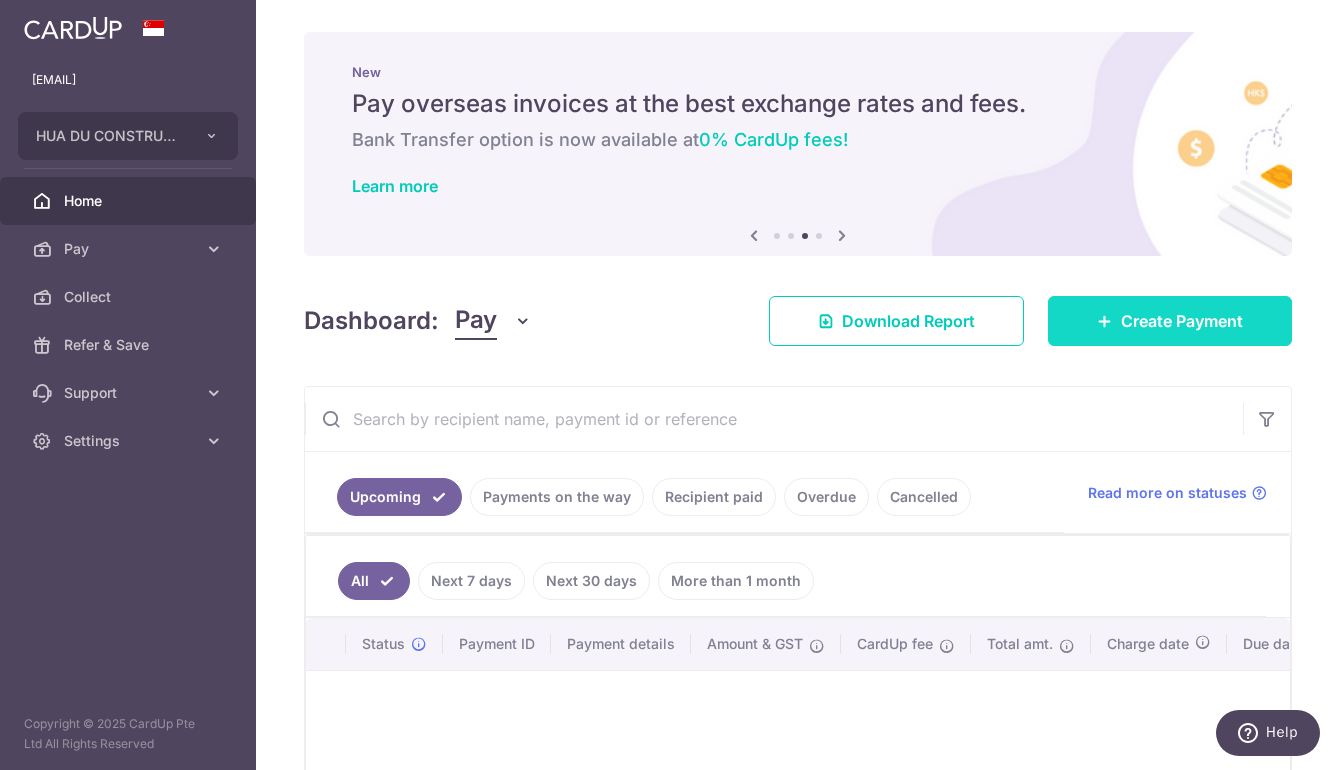 click on "Create Payment" at bounding box center (1182, 321) 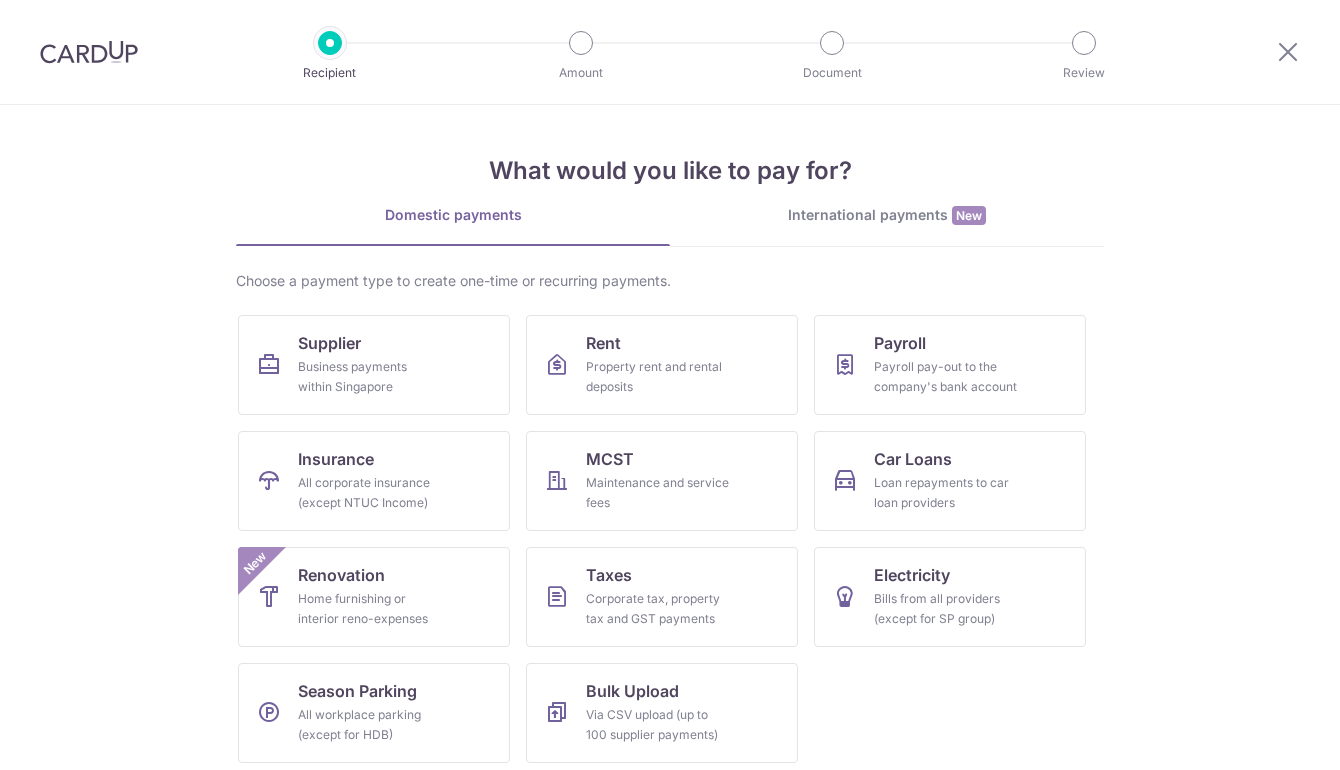 scroll, scrollTop: 0, scrollLeft: 0, axis: both 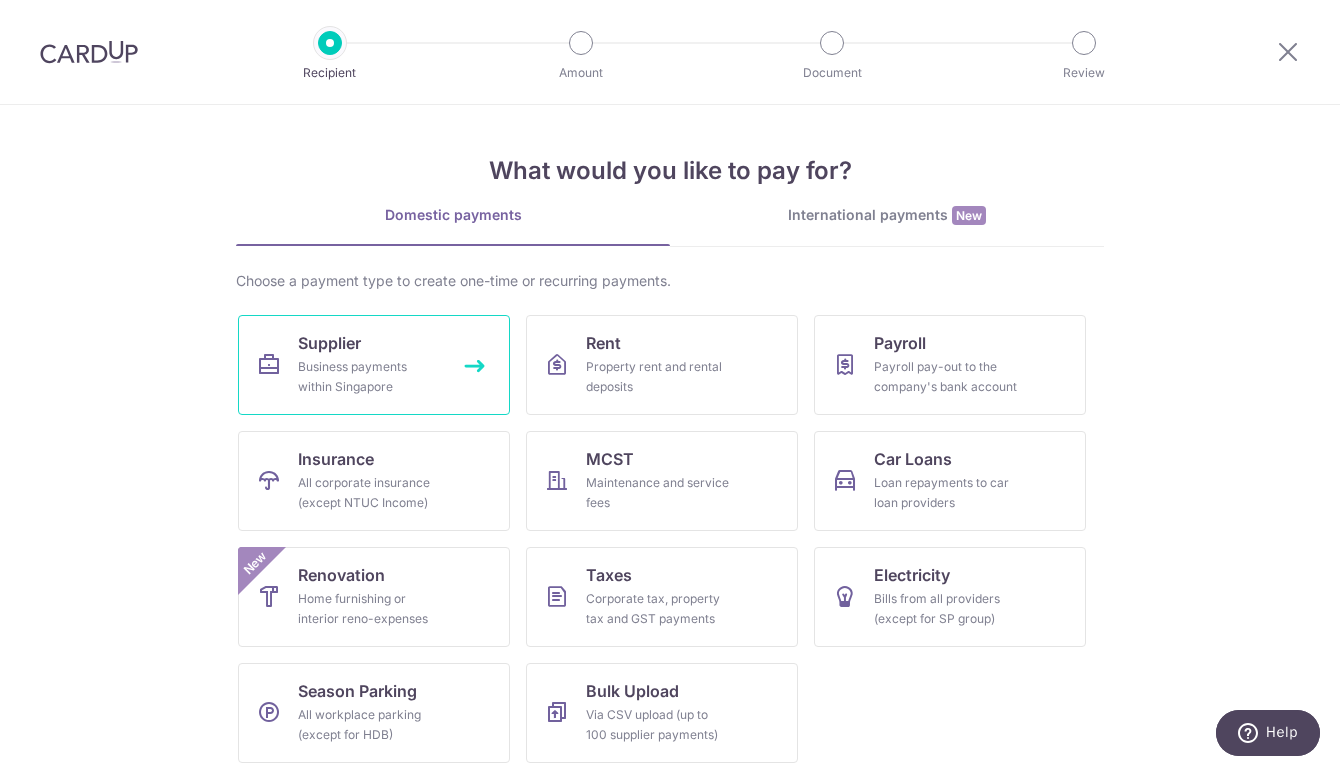 click on "Supplier Business payments within Singapore" at bounding box center [374, 365] 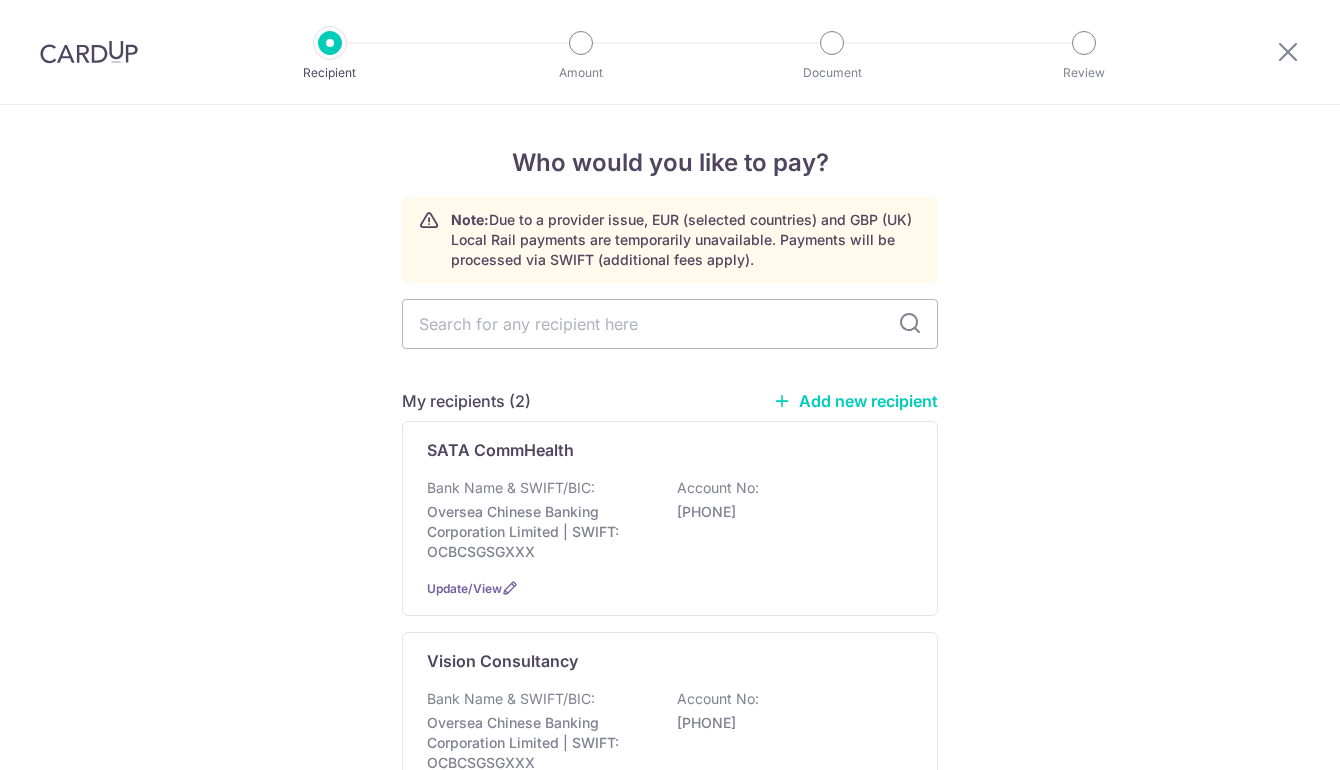 scroll, scrollTop: 0, scrollLeft: 0, axis: both 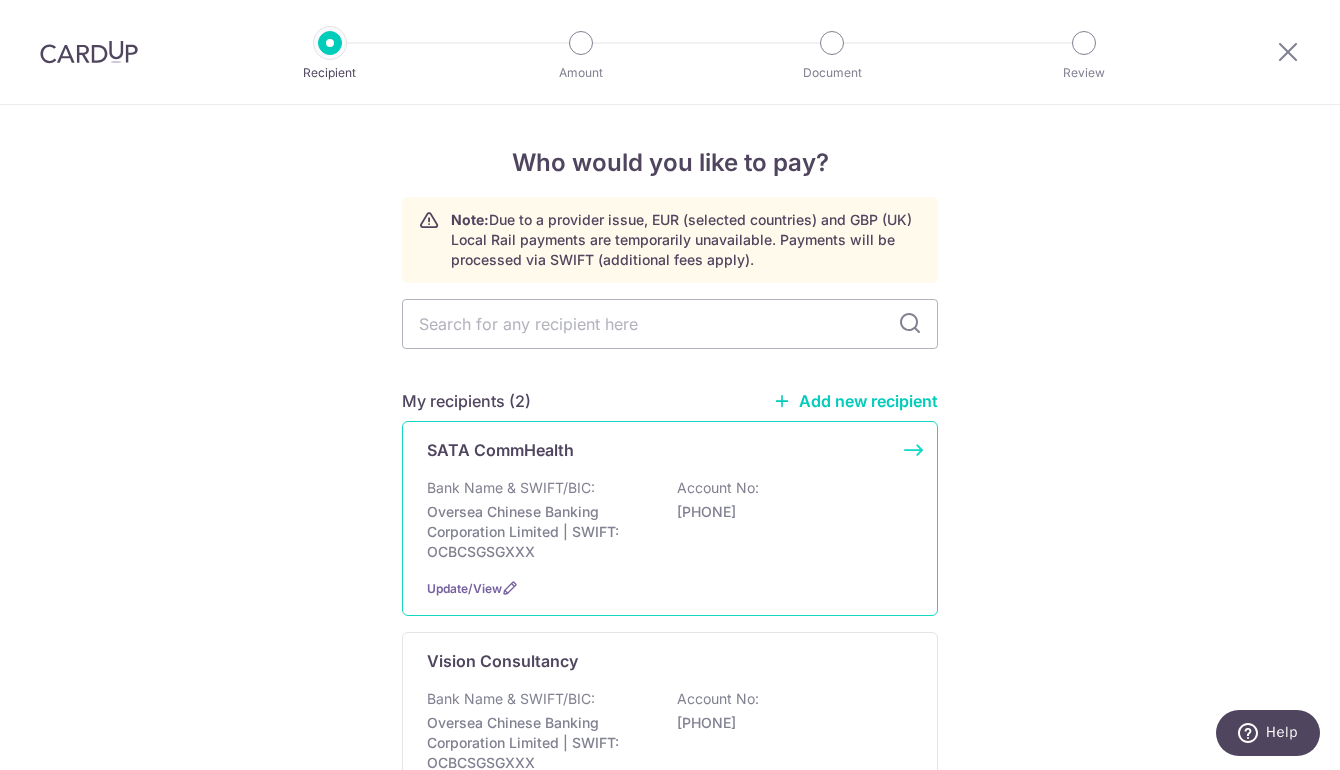 click on "SATA CommHealth" at bounding box center [500, 450] 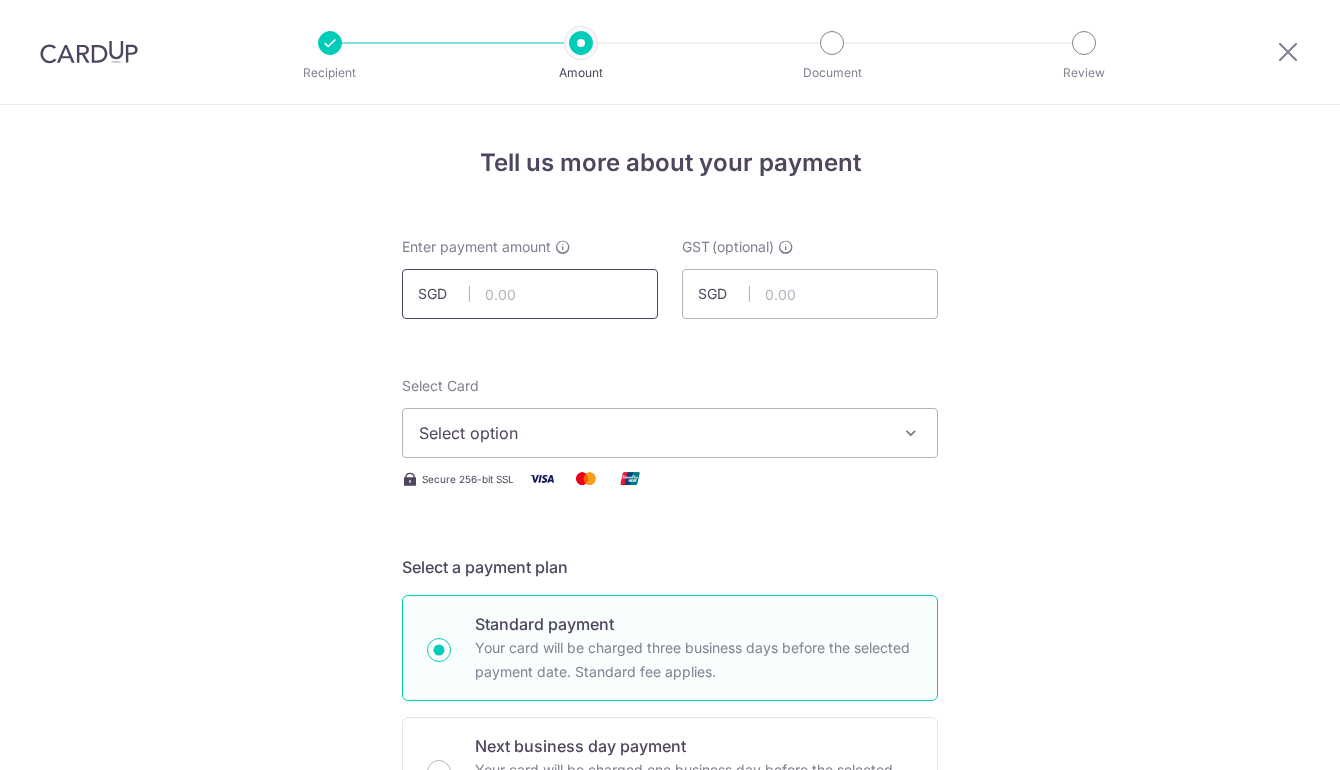 scroll, scrollTop: 0, scrollLeft: 0, axis: both 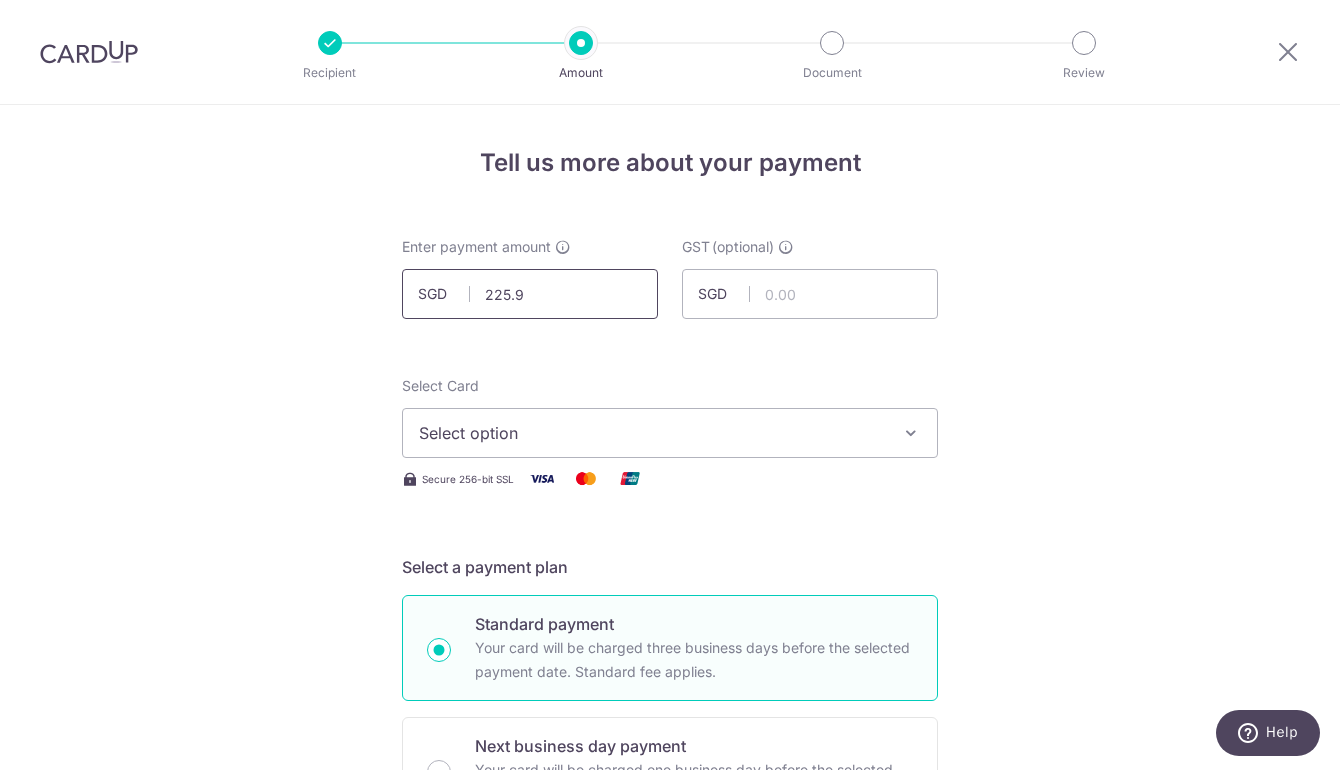 type on "225.95" 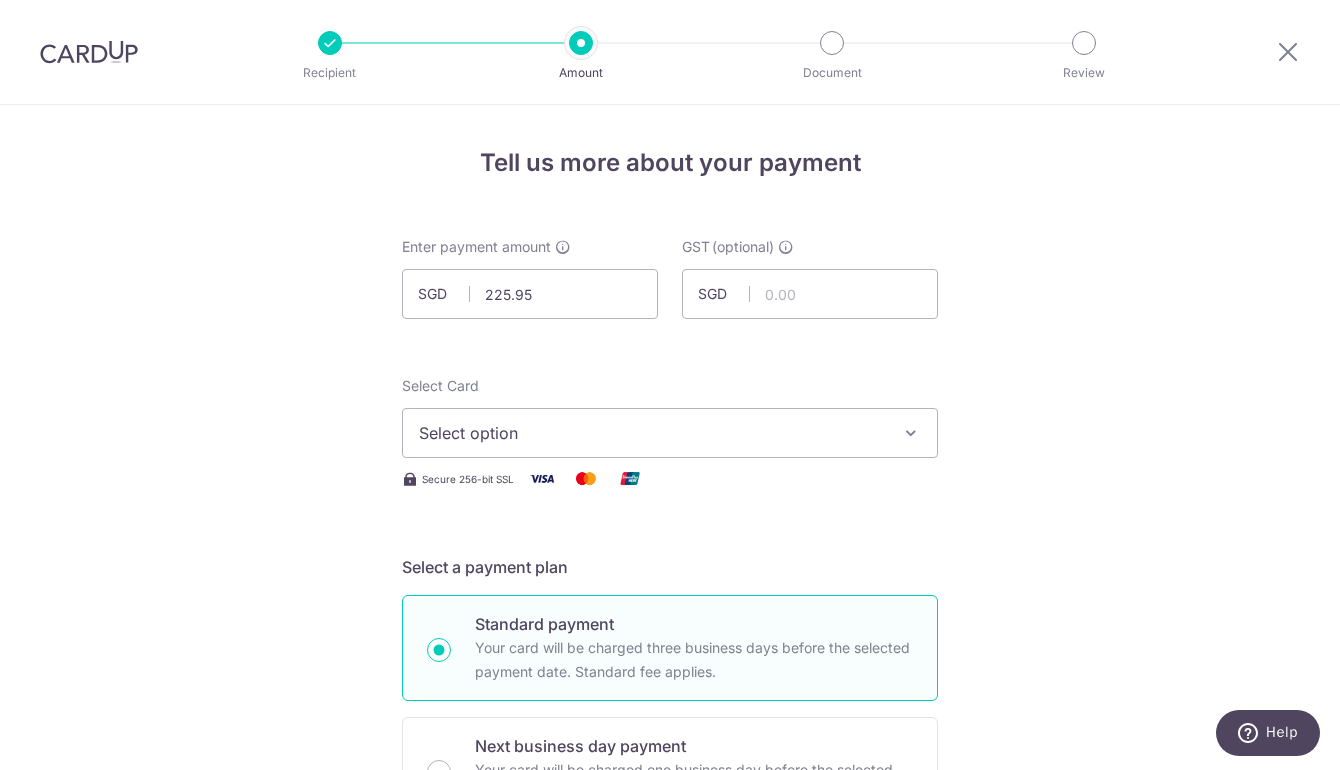 click on "Select option" at bounding box center (652, 433) 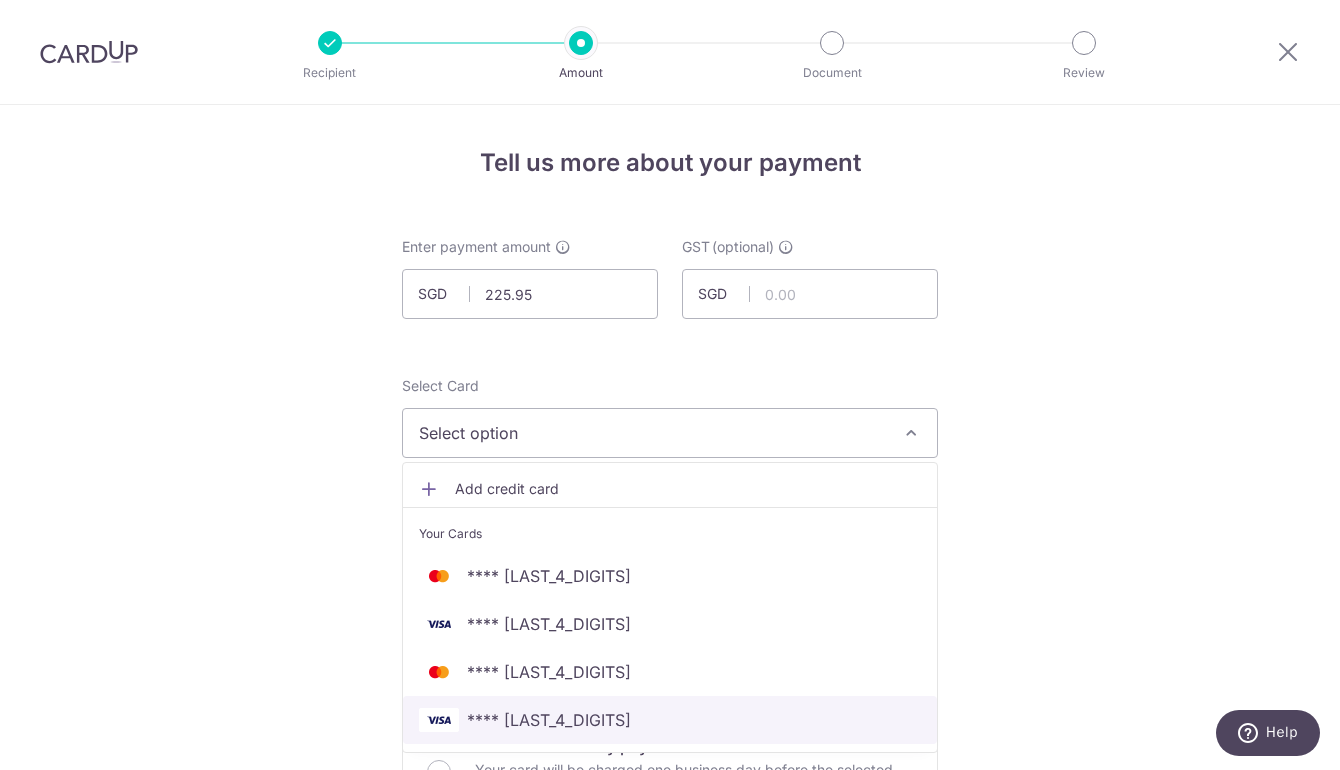 click on "**** 5605" at bounding box center [670, 720] 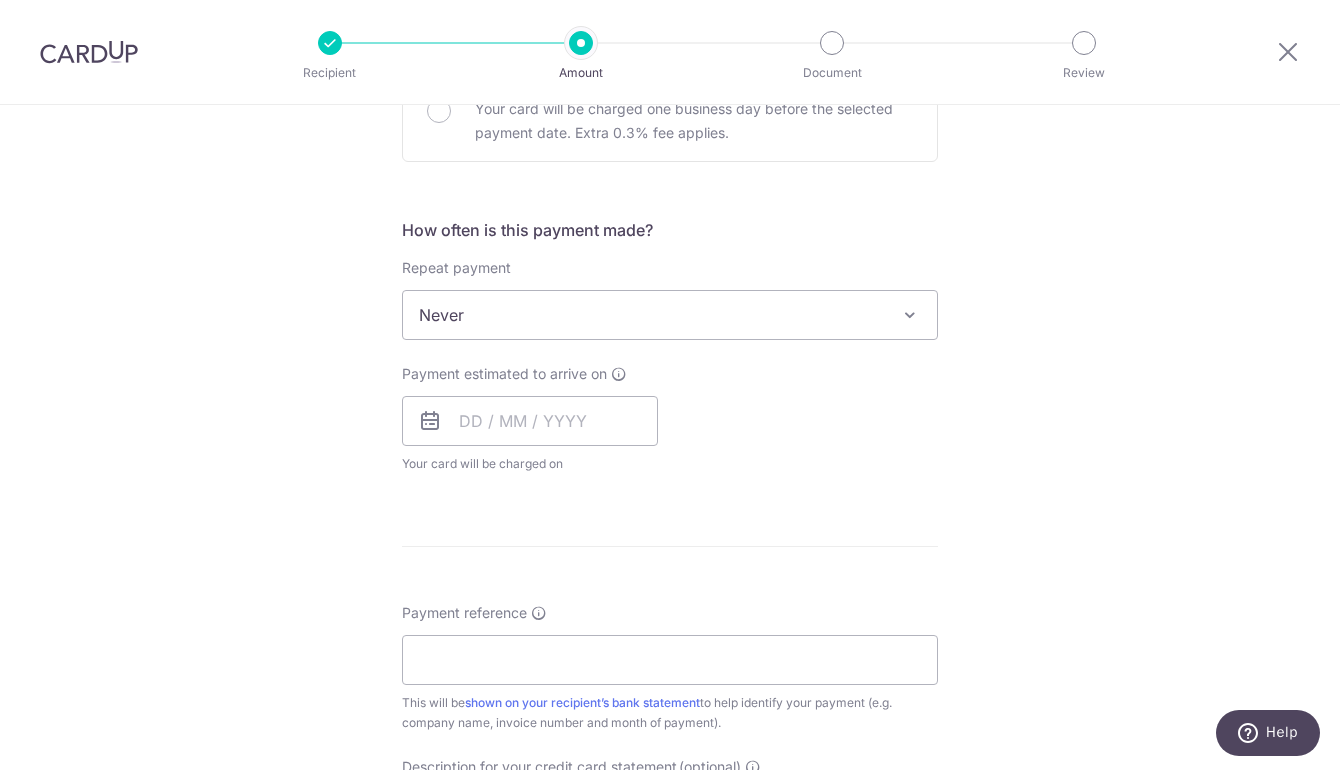 scroll, scrollTop: 680, scrollLeft: 0, axis: vertical 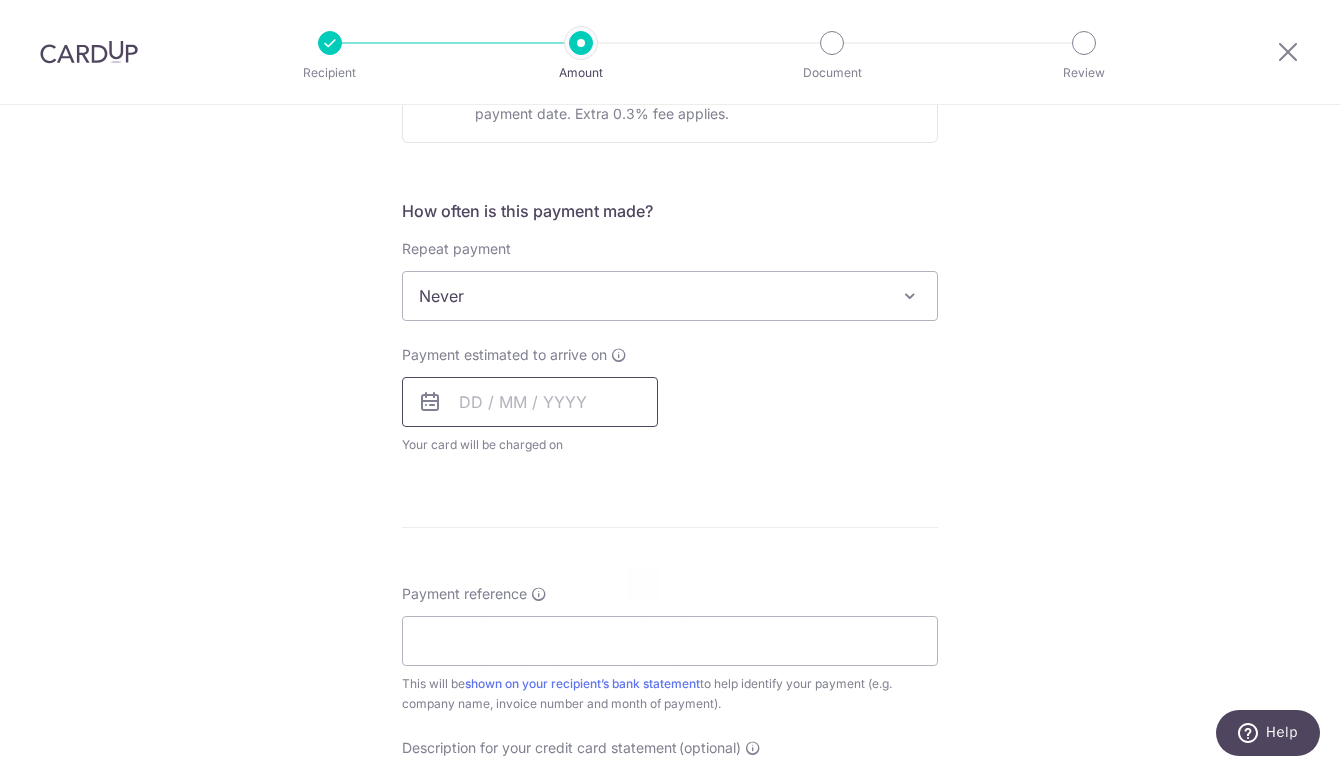 click at bounding box center [530, 402] 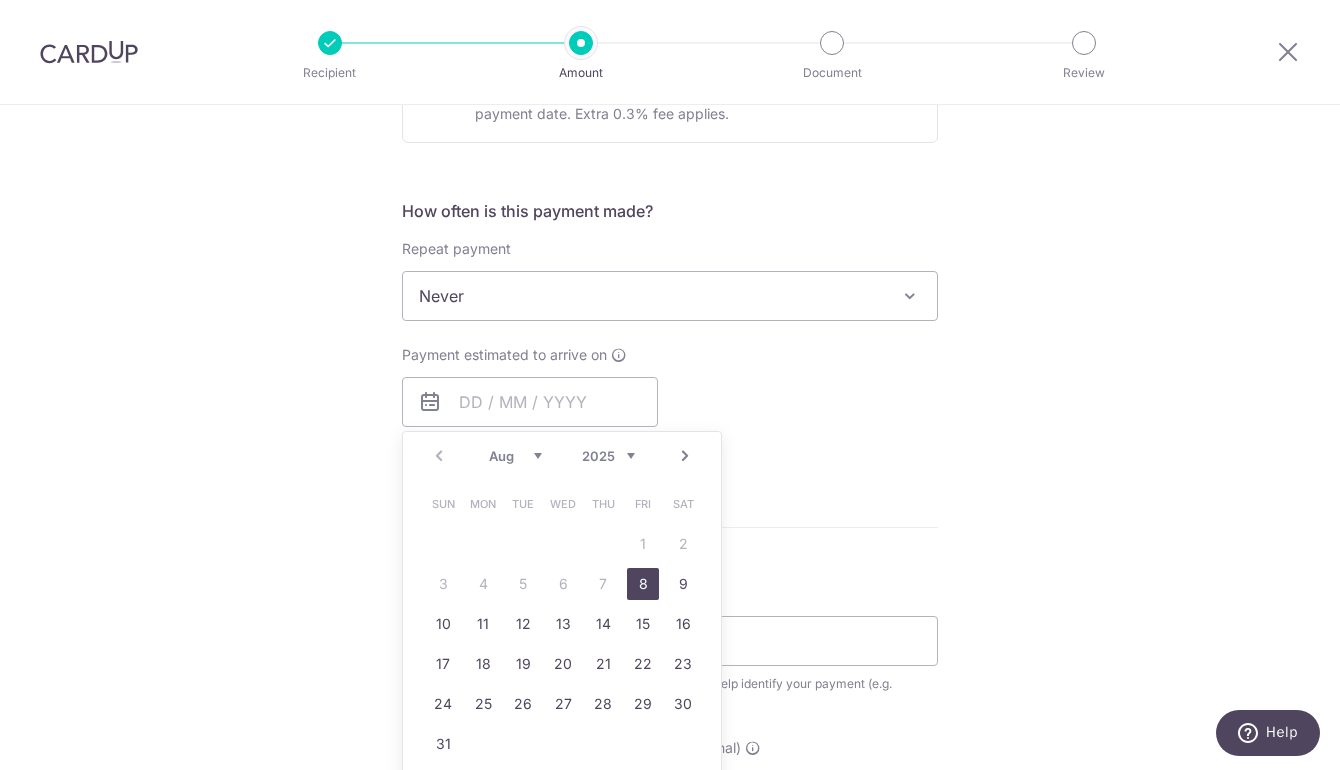 click on "8" at bounding box center (643, 584) 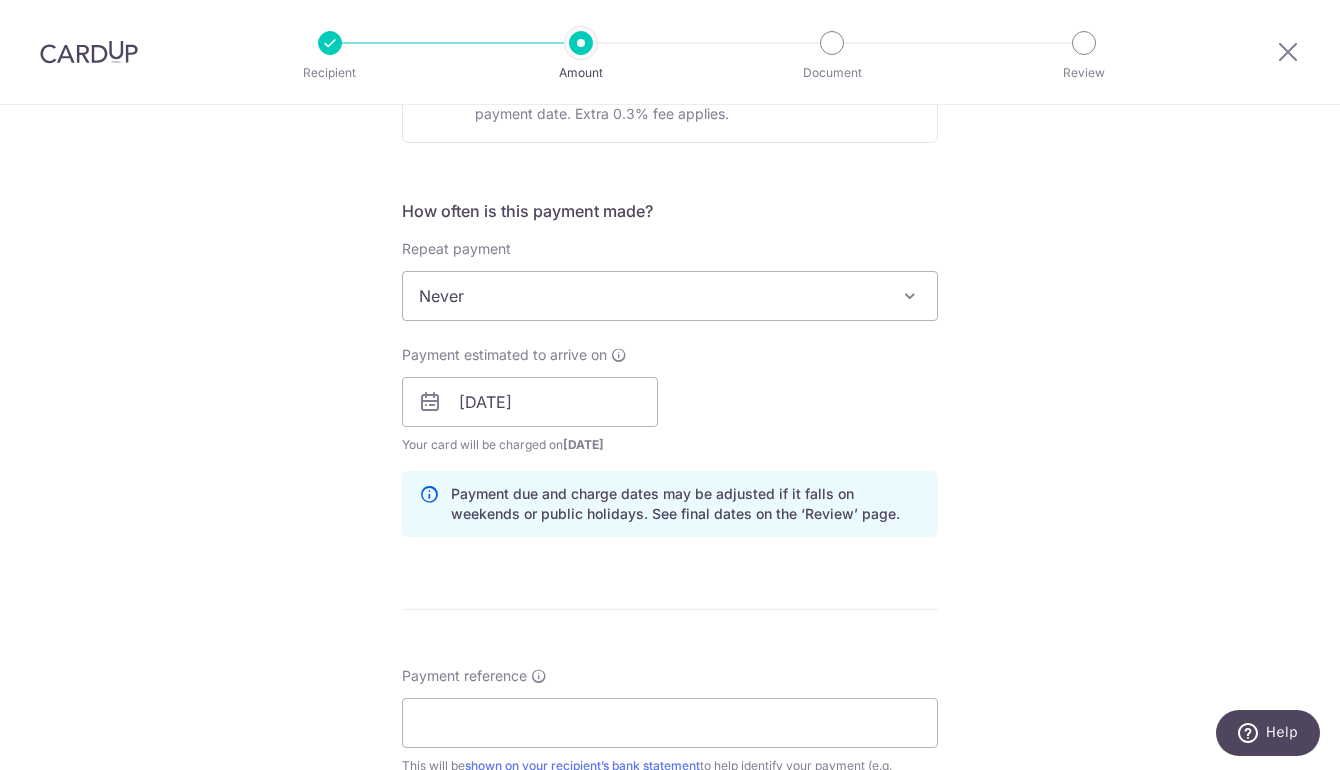 scroll, scrollTop: 1020, scrollLeft: 0, axis: vertical 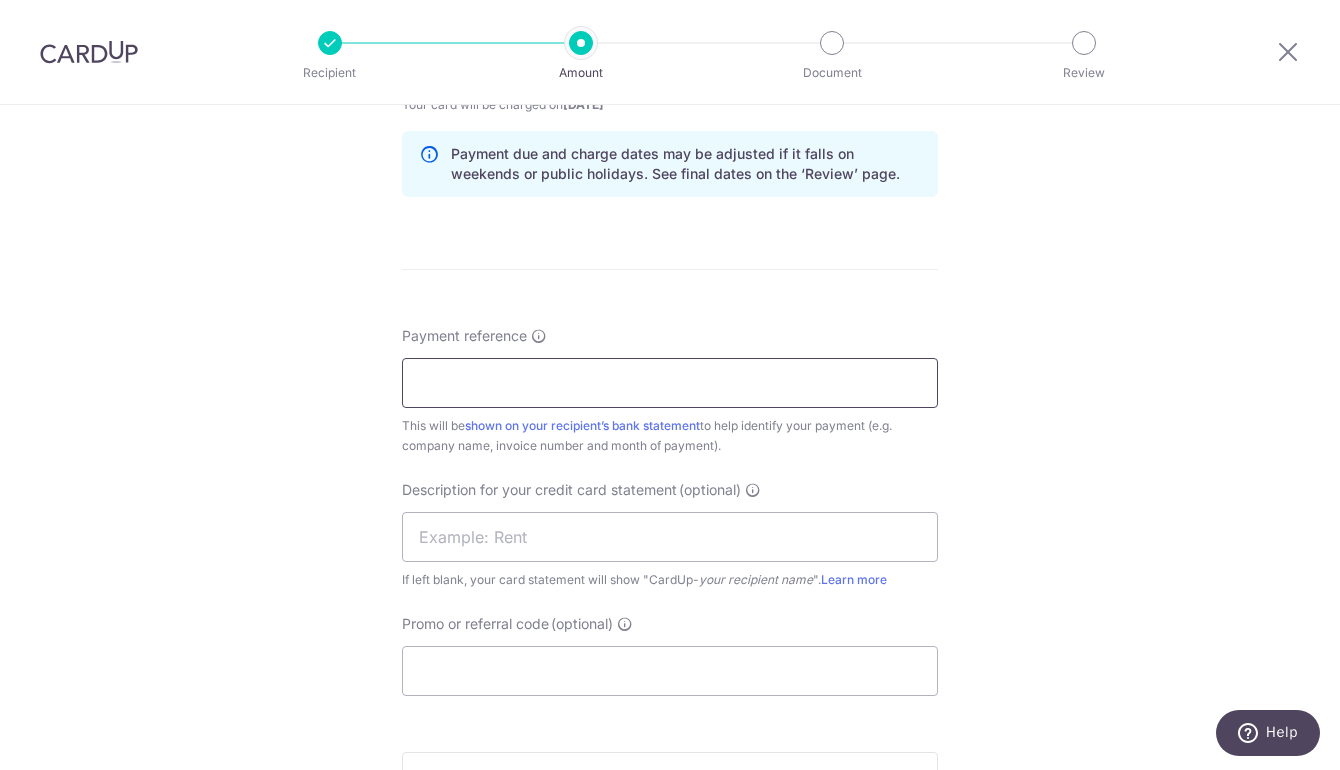 click on "Payment reference" at bounding box center (670, 383) 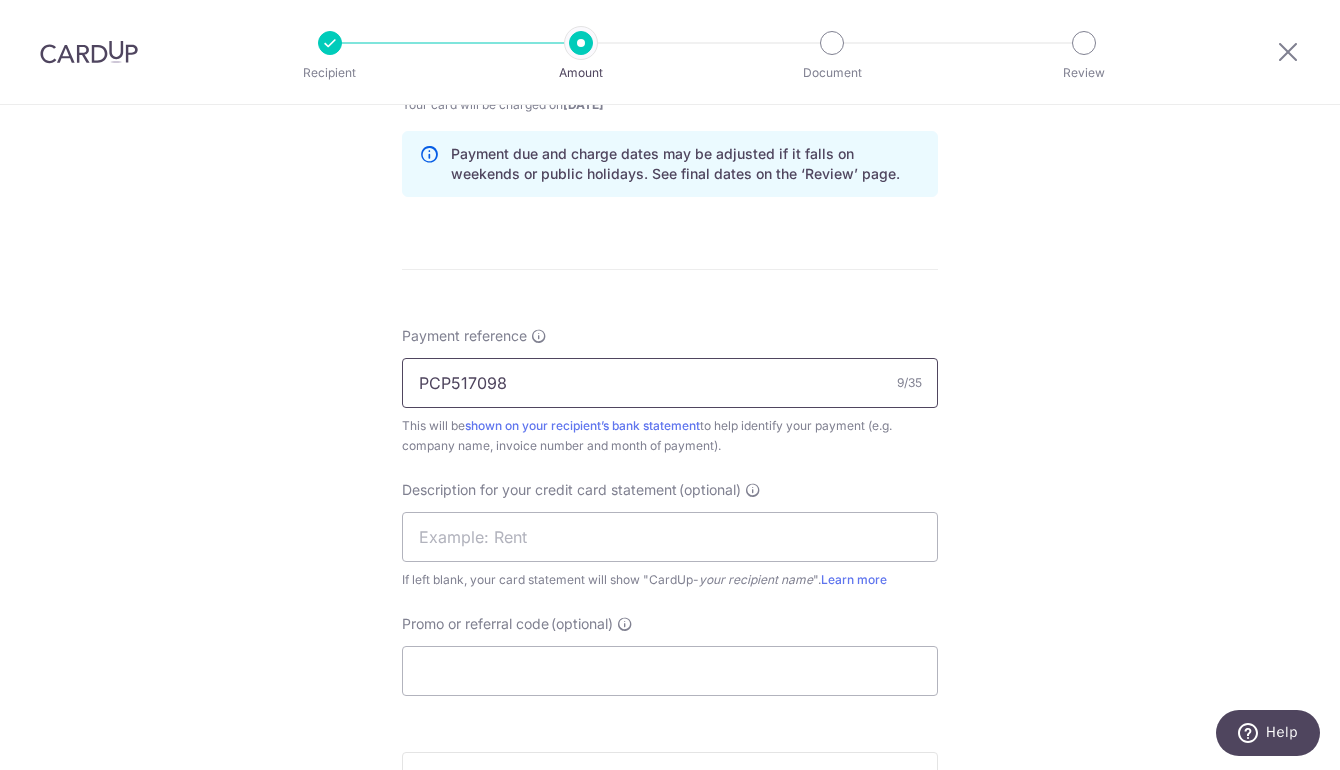 type on "PCP517098" 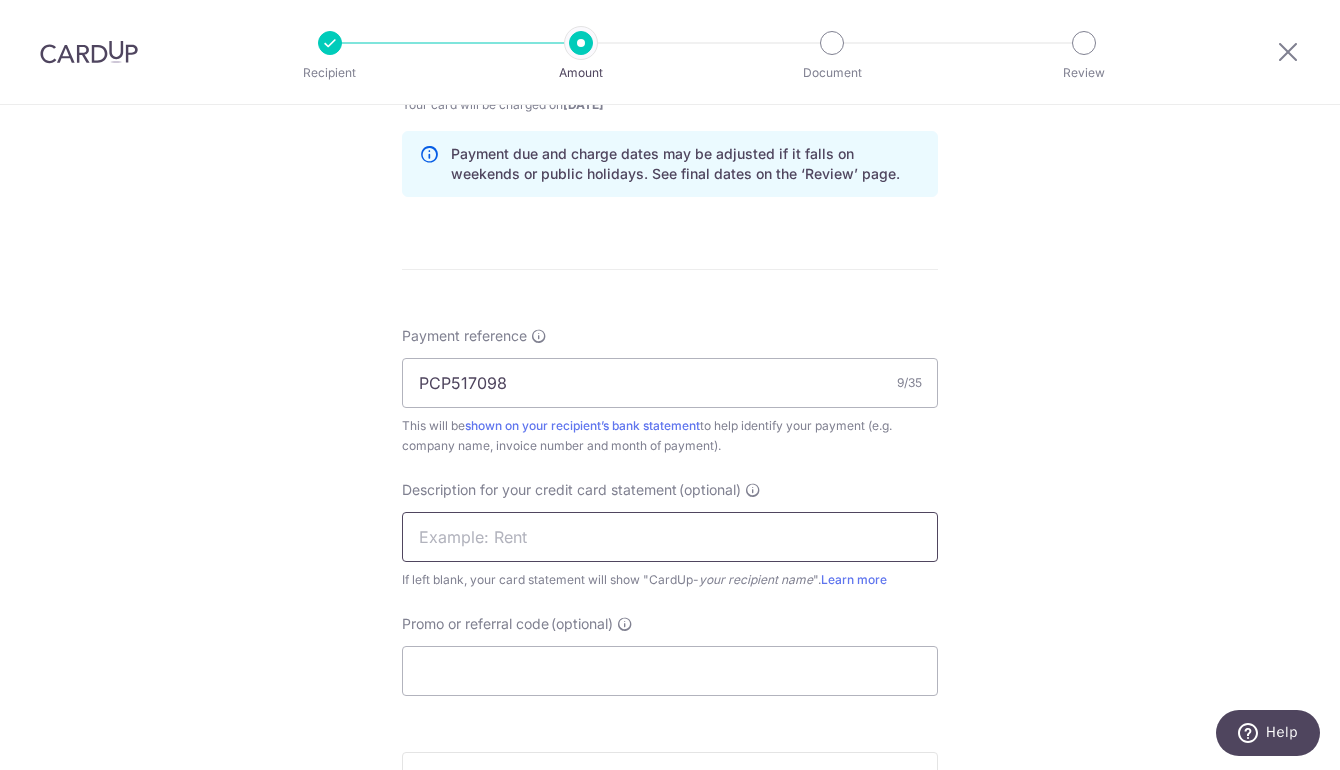 click at bounding box center (670, 537) 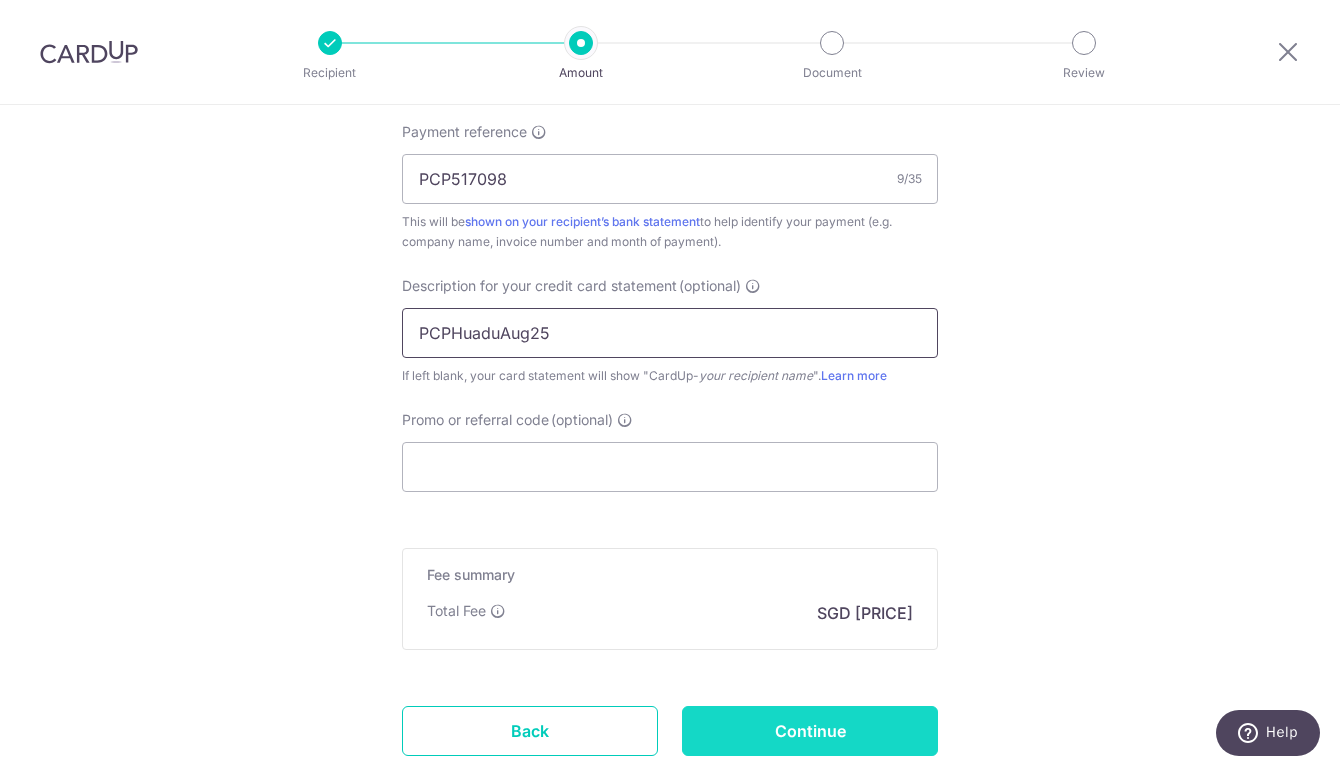 scroll, scrollTop: 1292, scrollLeft: 0, axis: vertical 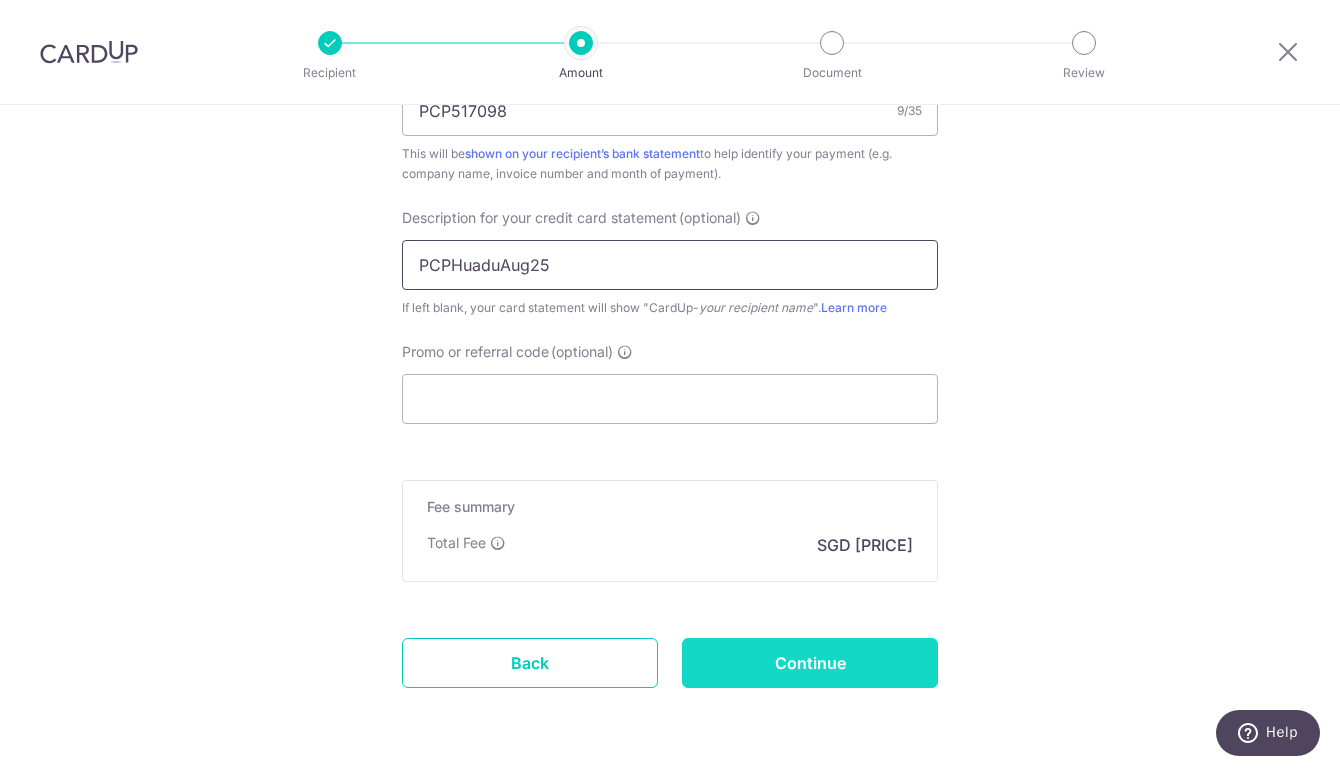type on "PCPHuaduAug25" 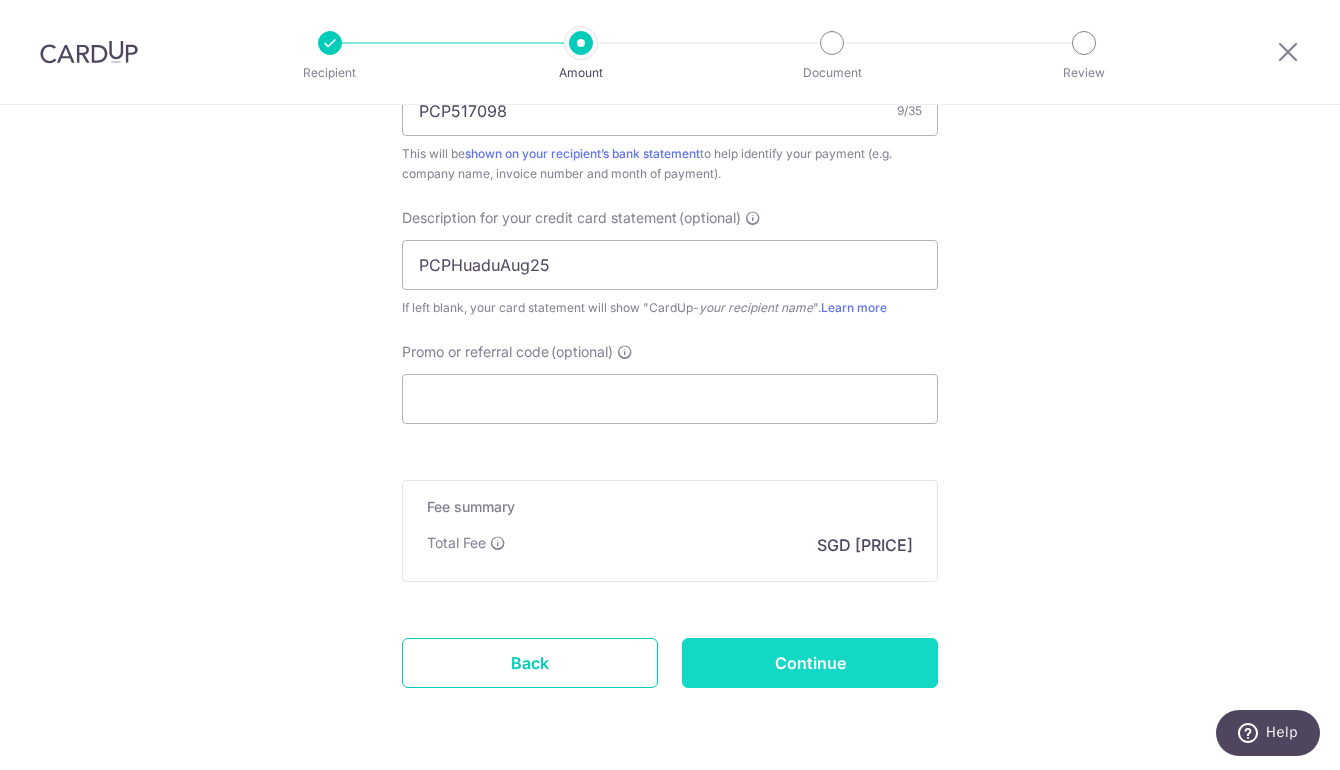 click on "Continue" at bounding box center (810, 663) 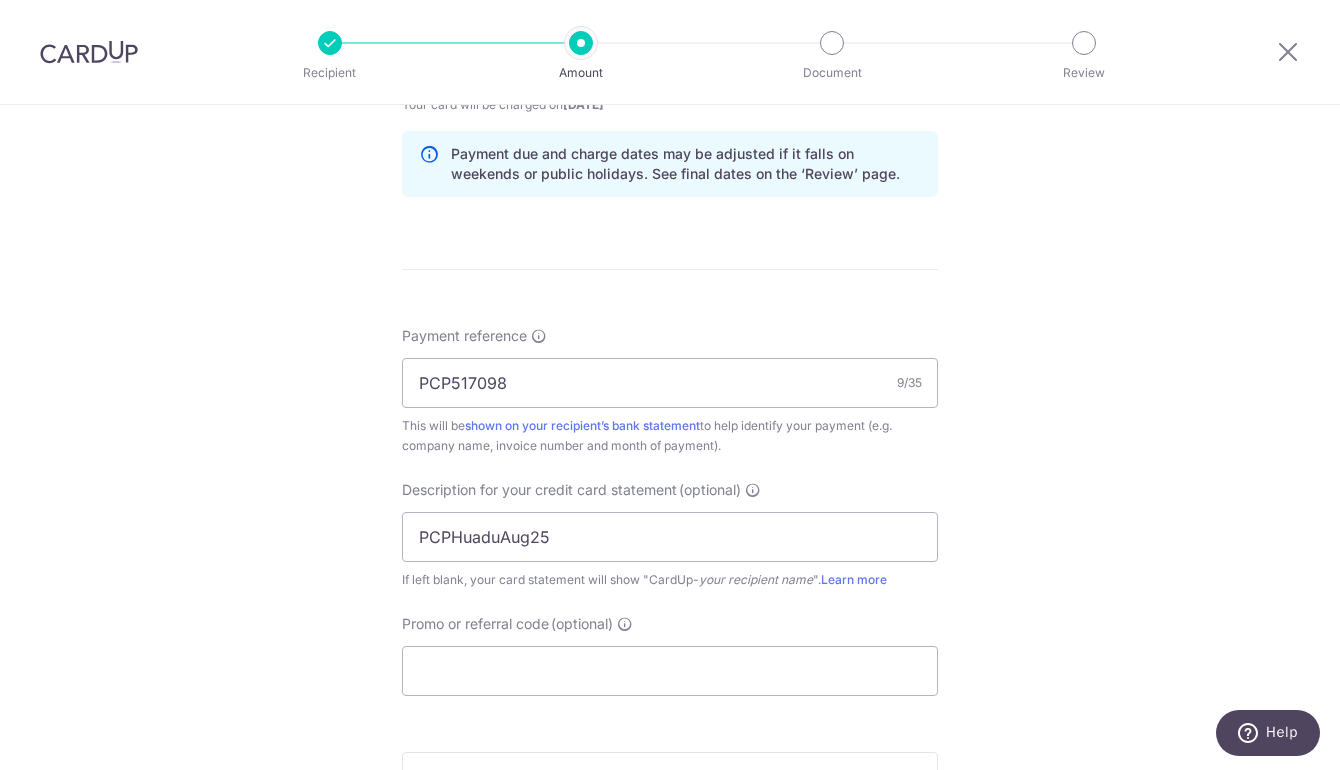 scroll, scrollTop: 680, scrollLeft: 0, axis: vertical 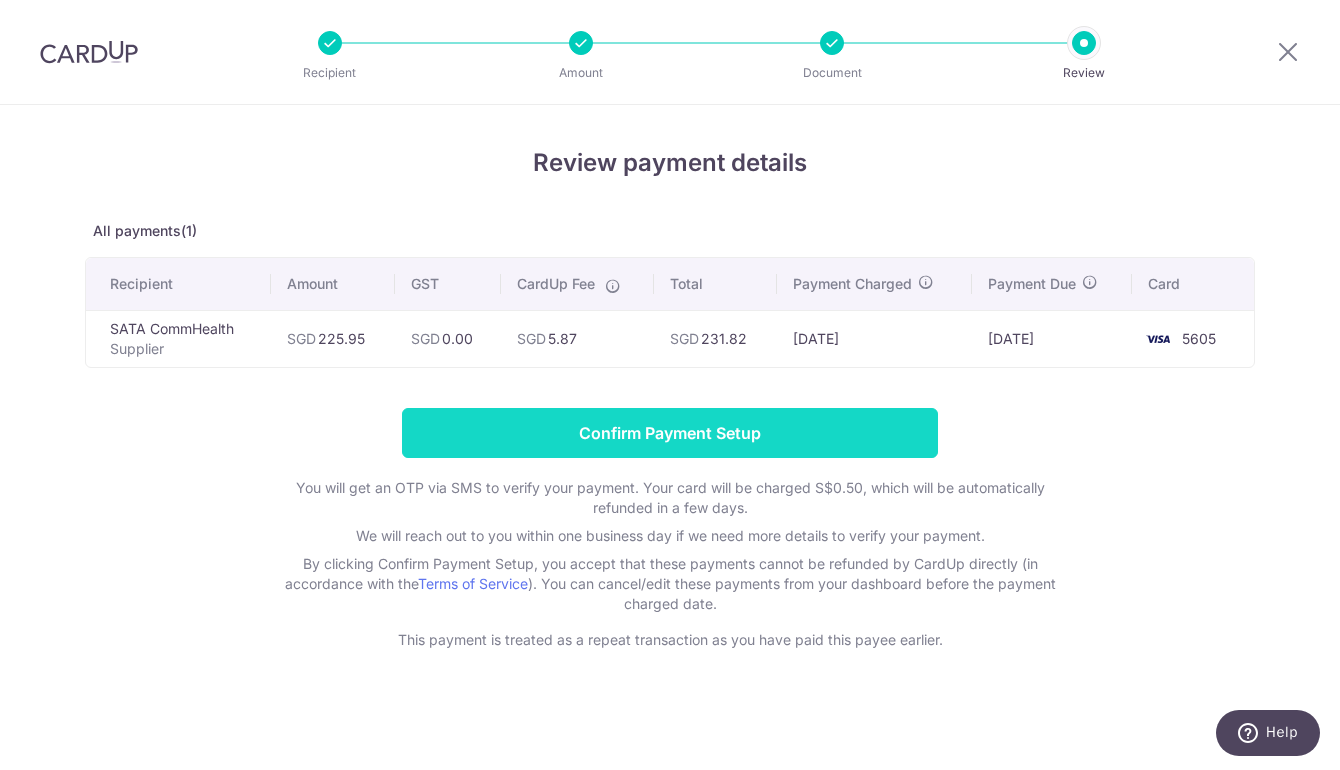 click on "Confirm Payment Setup" at bounding box center (670, 433) 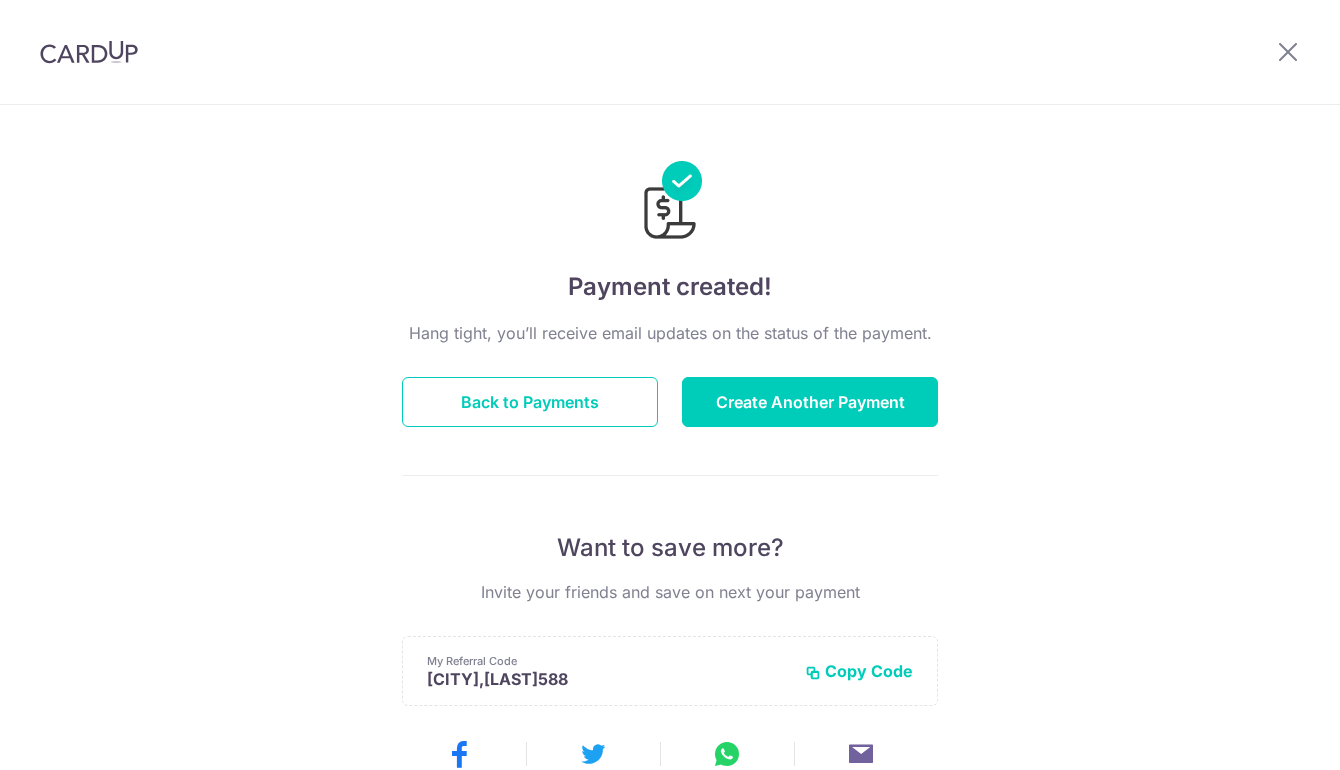 scroll, scrollTop: 0, scrollLeft: 0, axis: both 